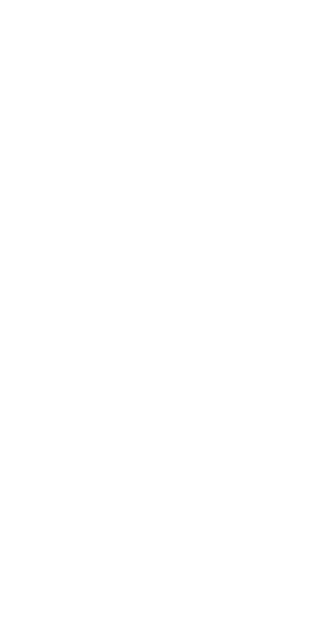scroll, scrollTop: 0, scrollLeft: 0, axis: both 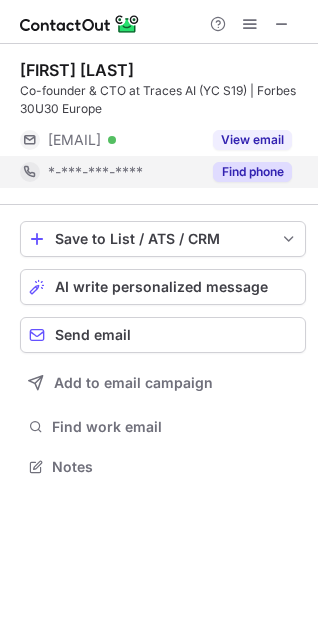 click on "Find phone" at bounding box center [252, 172] 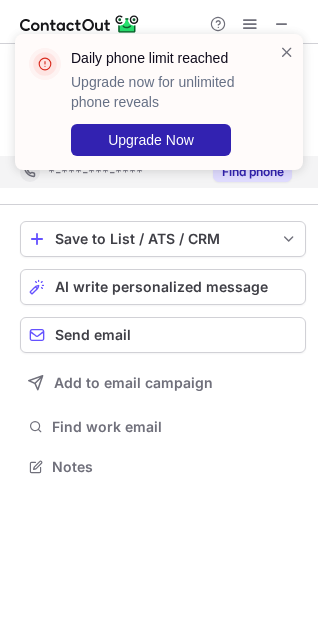 click on "Daily phone limit reached Upgrade now for unlimited phone reveals Upgrade Now" at bounding box center [159, 102] 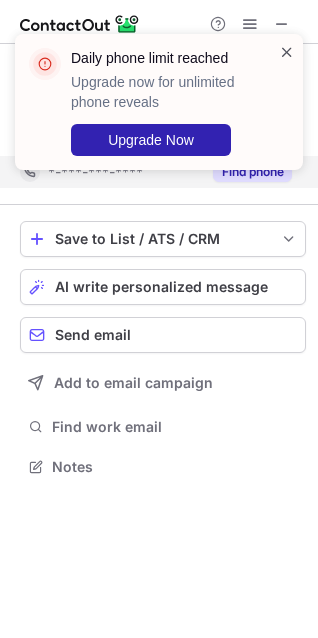 click at bounding box center [287, 52] 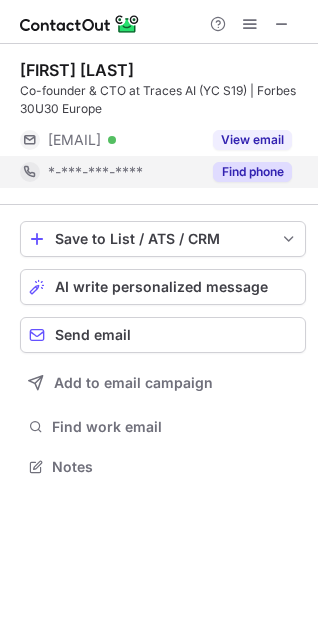 click on "Daily phone limit reached Upgrade now for unlimited phone reveals Upgrade Now" at bounding box center (159, 110) 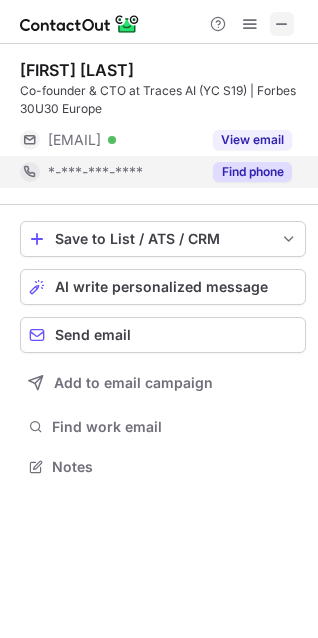 click at bounding box center (282, 24) 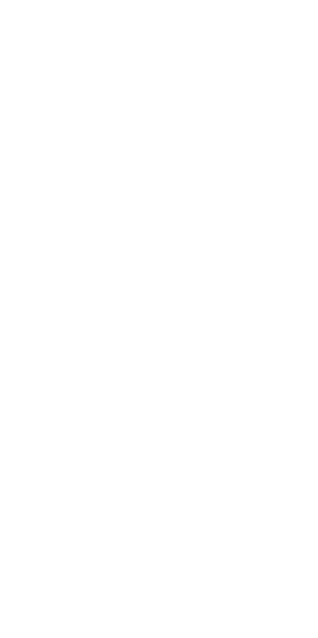 scroll, scrollTop: 0, scrollLeft: 0, axis: both 